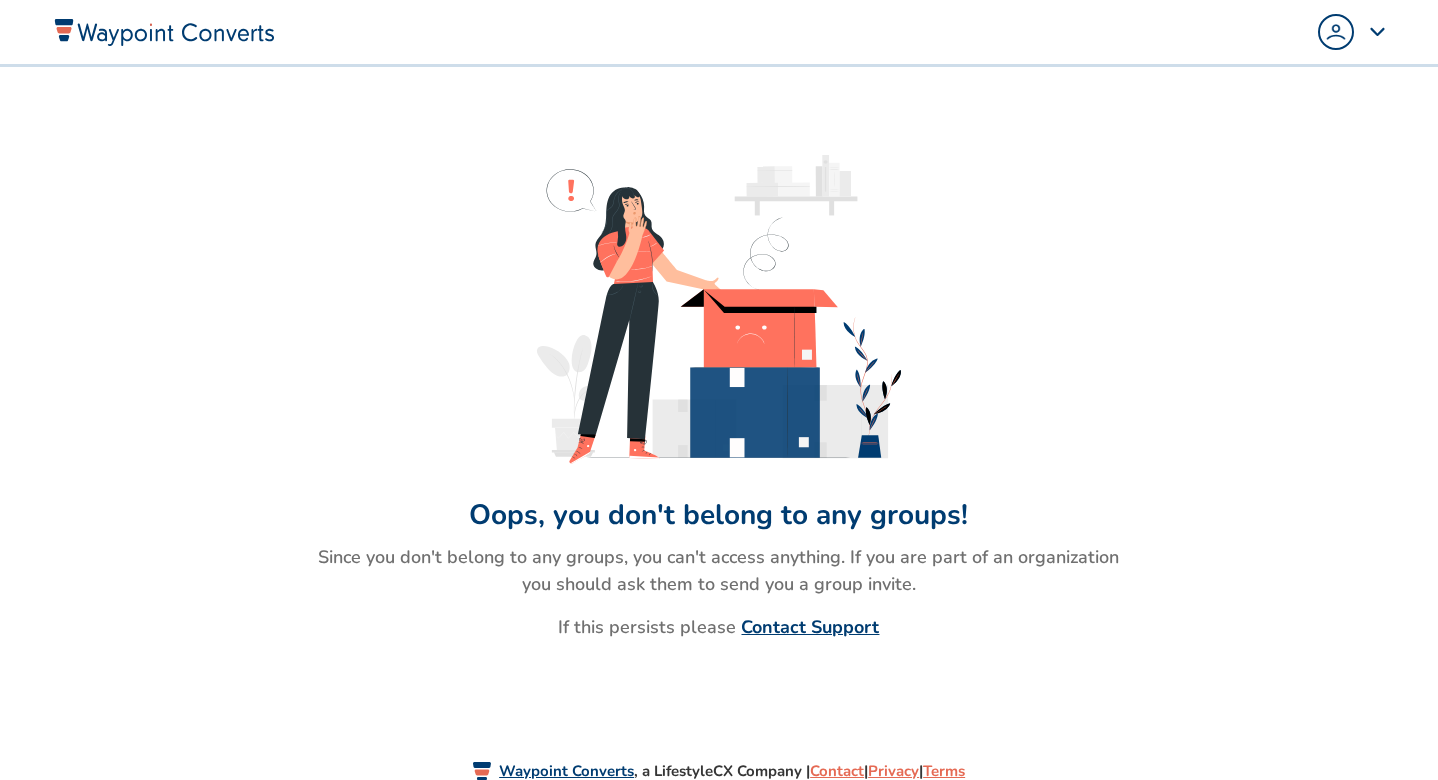 scroll, scrollTop: 0, scrollLeft: 0, axis: both 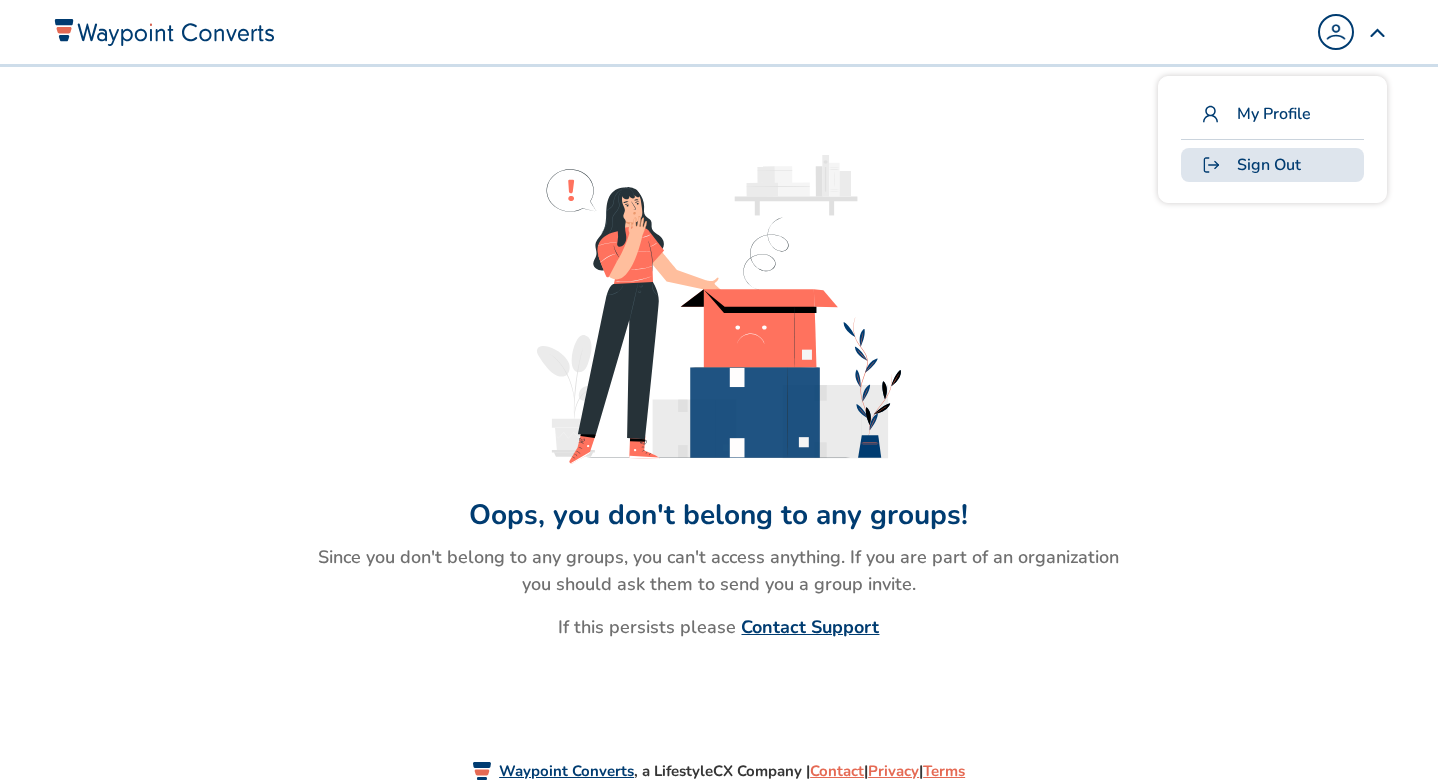 click on "Sign Out" at bounding box center [1269, 165] 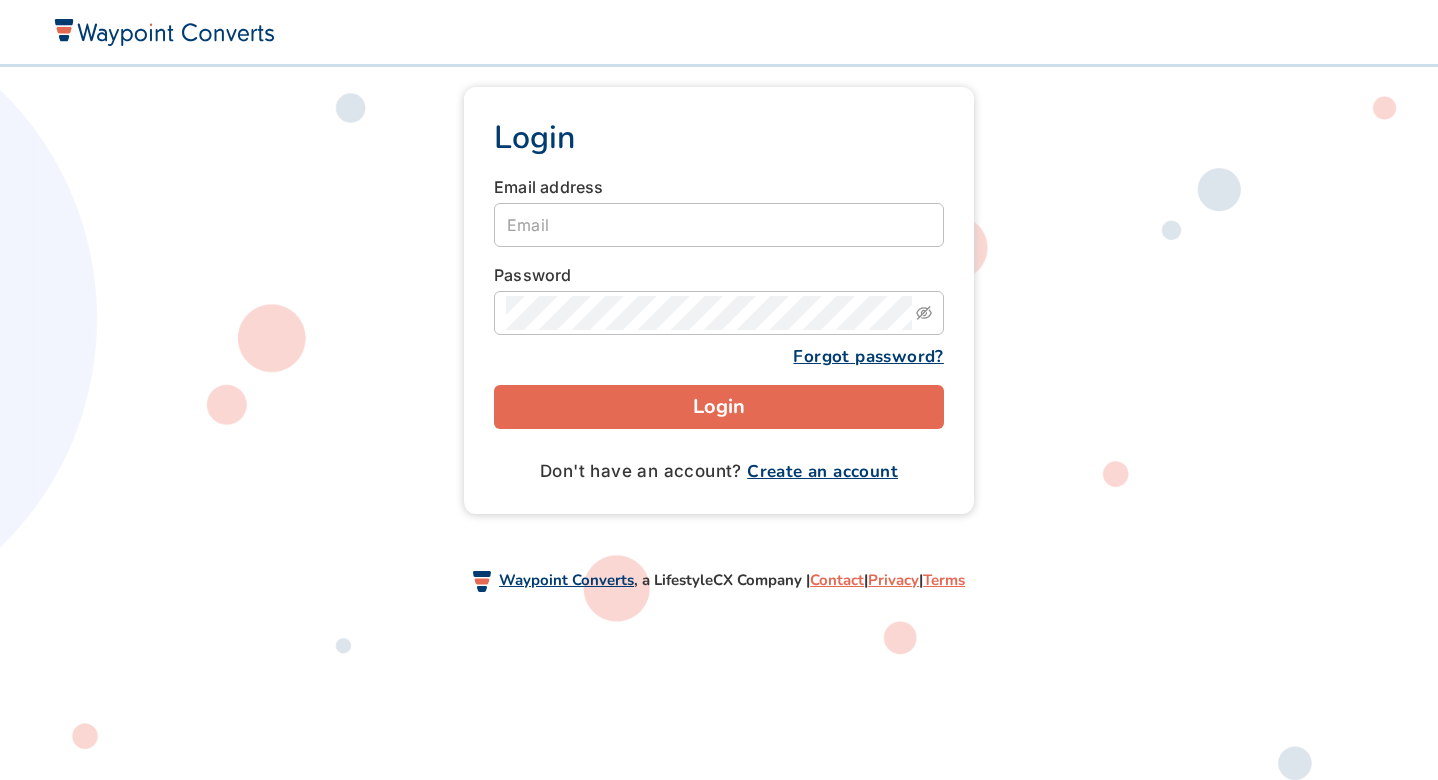 scroll, scrollTop: 0, scrollLeft: 0, axis: both 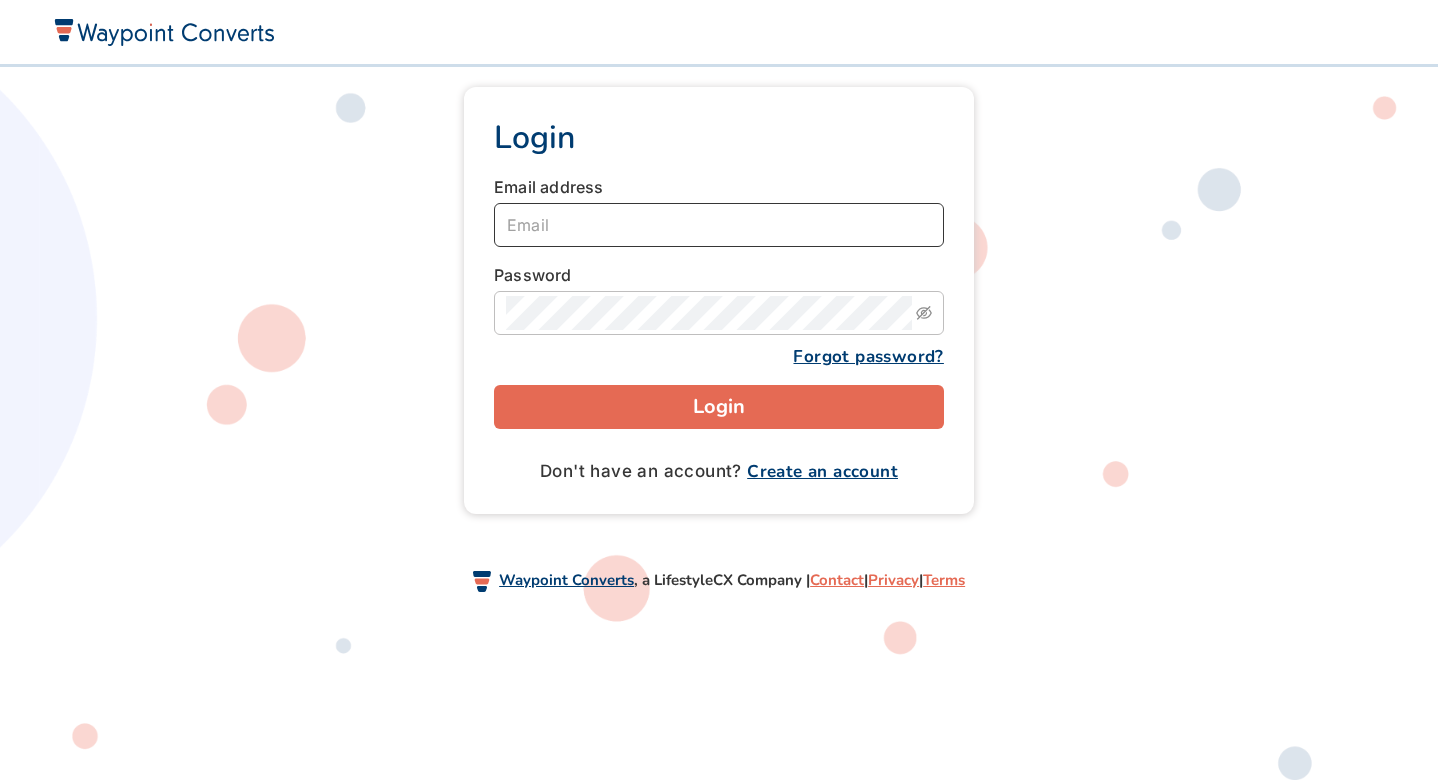 click at bounding box center [719, 225] 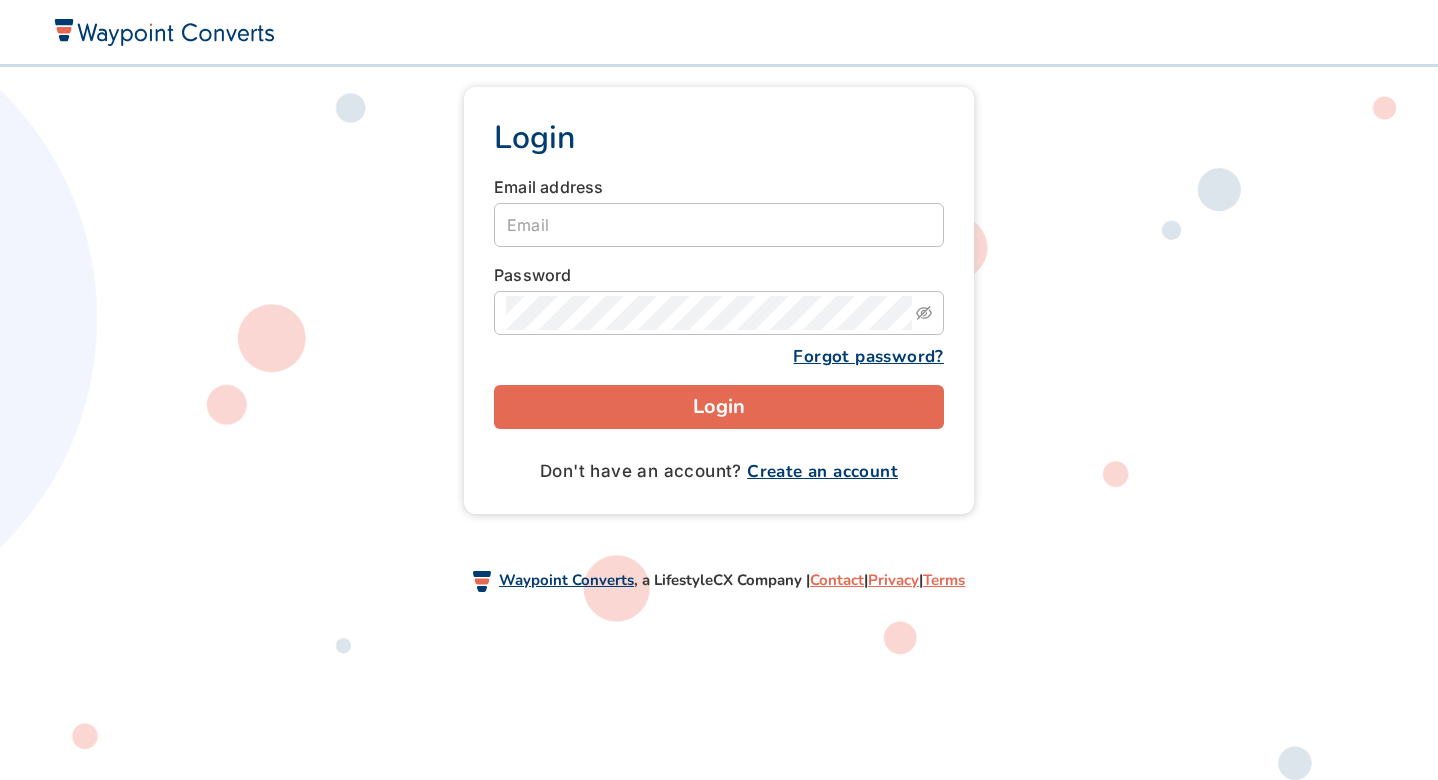 click on "Login" at bounding box center [719, 407] 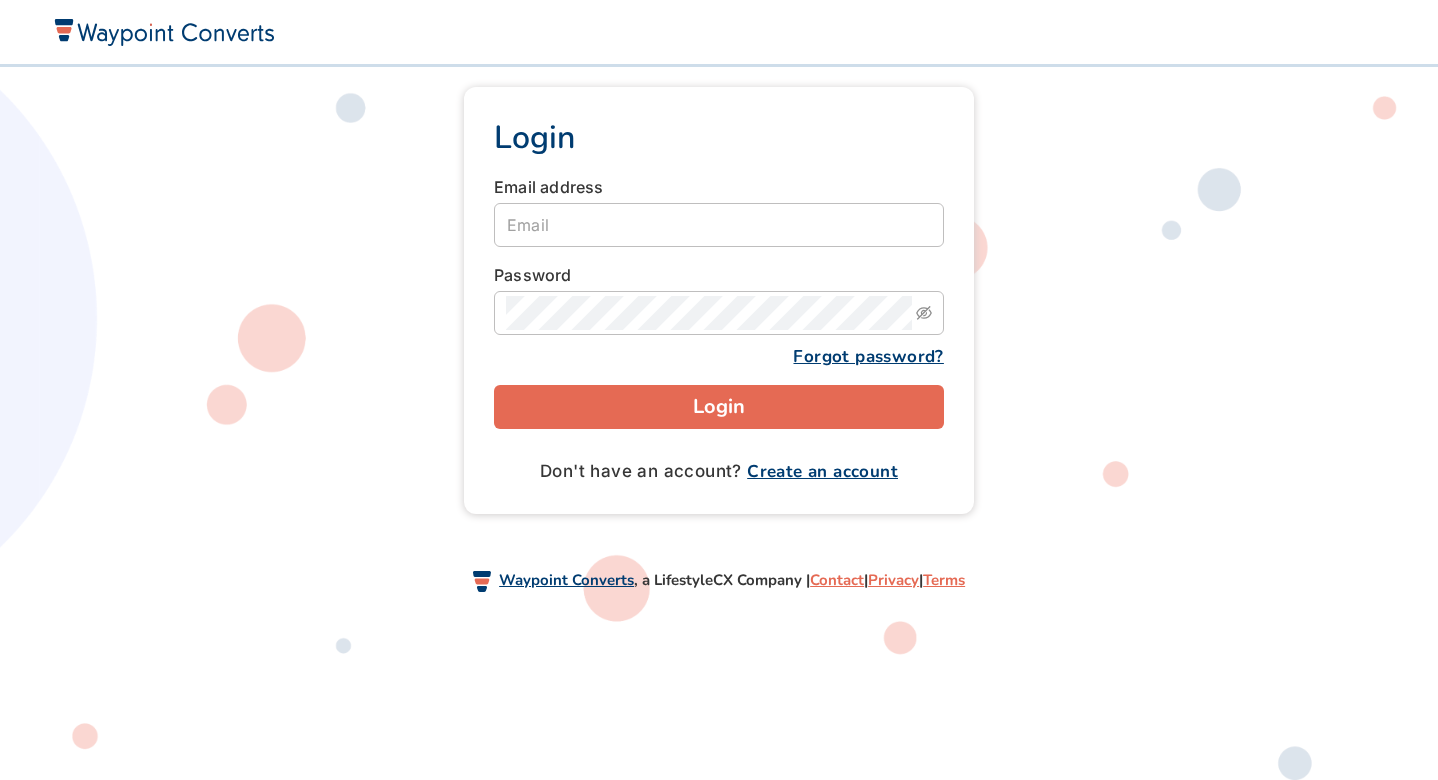 click on "Create an account" at bounding box center (822, 471) 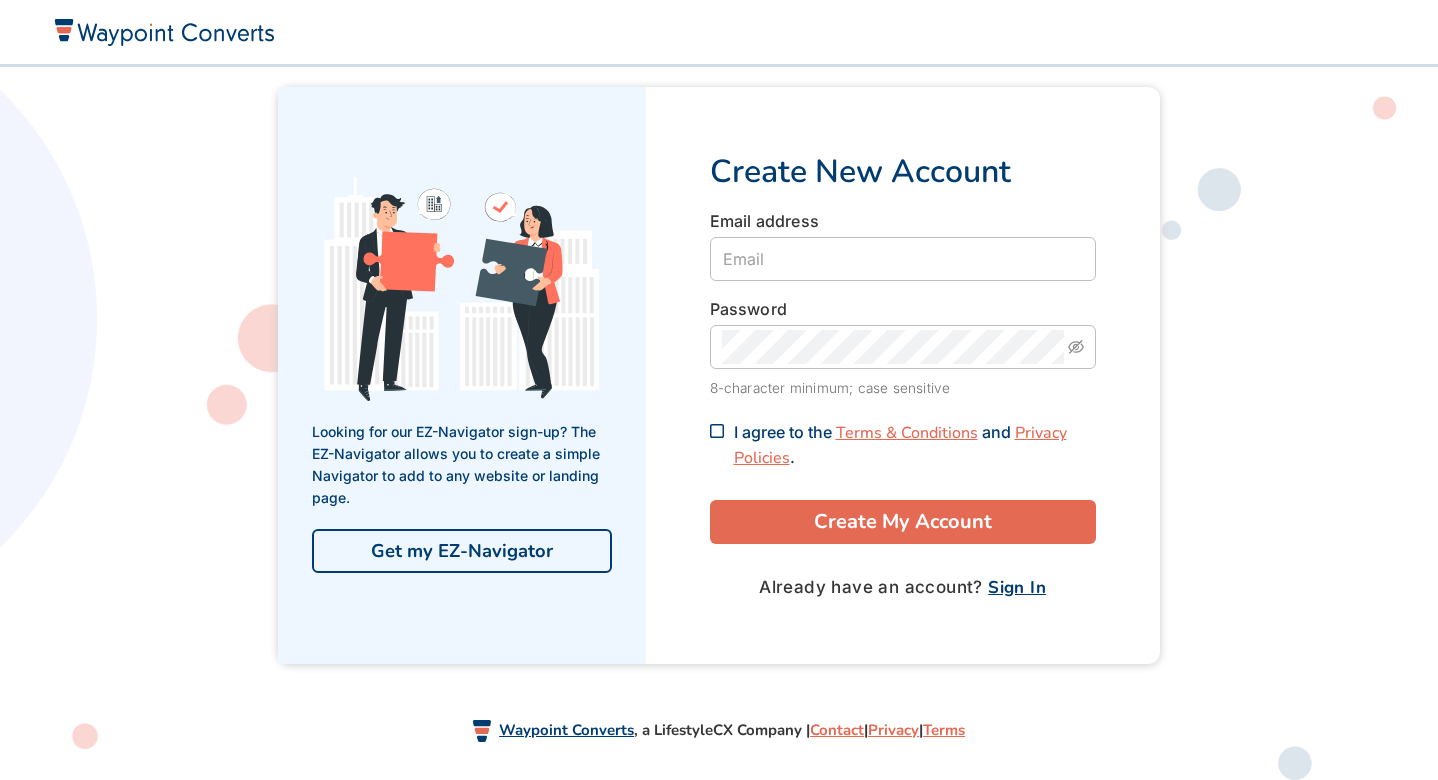 scroll, scrollTop: 0, scrollLeft: 0, axis: both 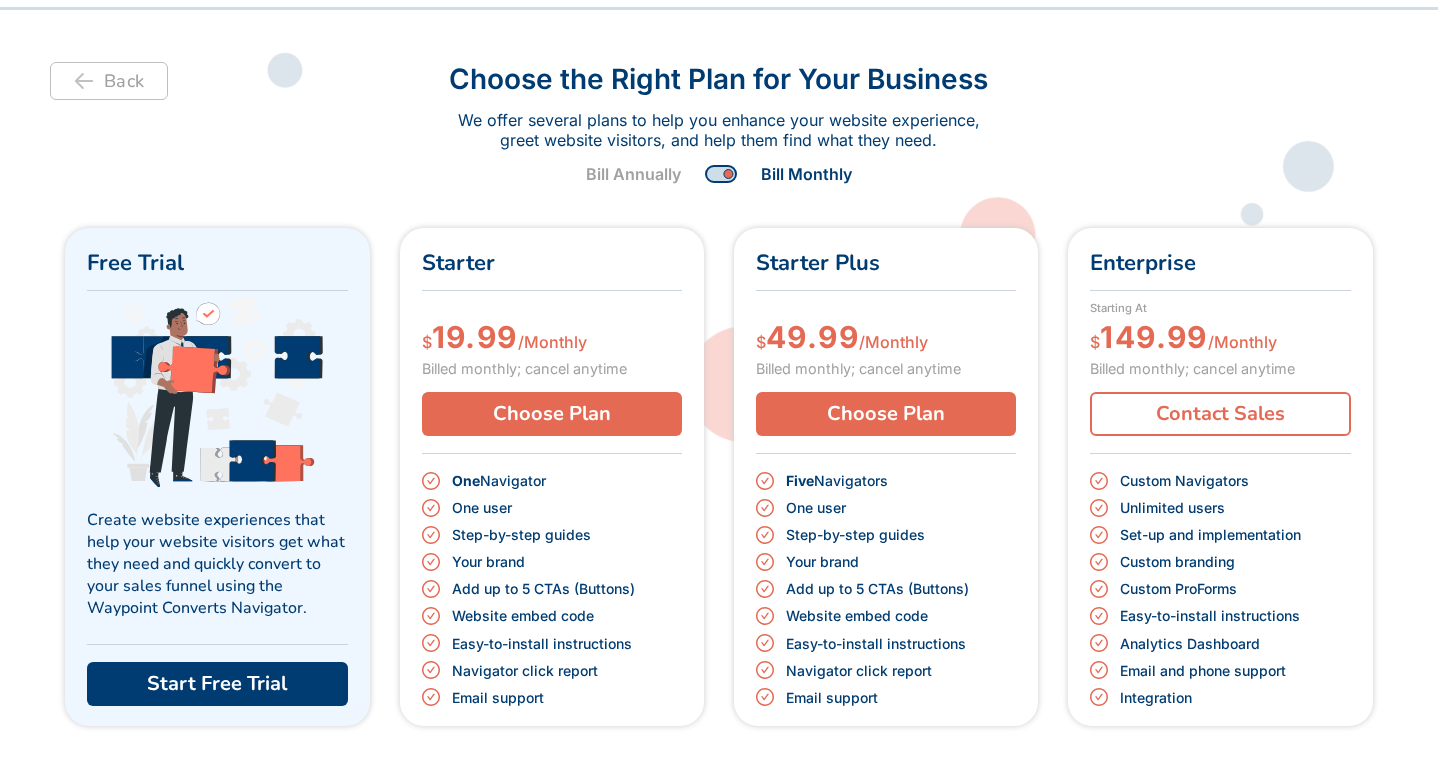 click on "Start Free Trial" at bounding box center [217, 684] 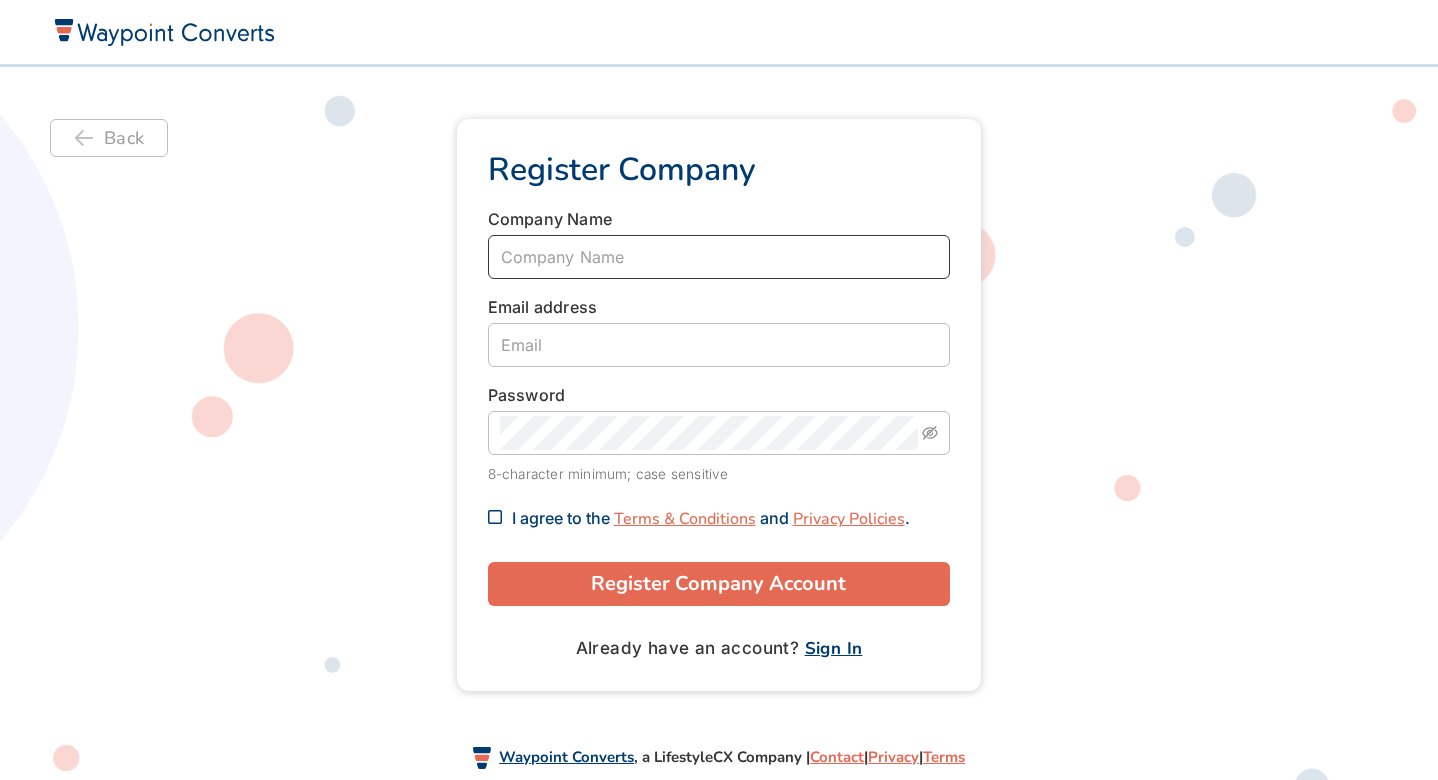 click at bounding box center (719, 257) 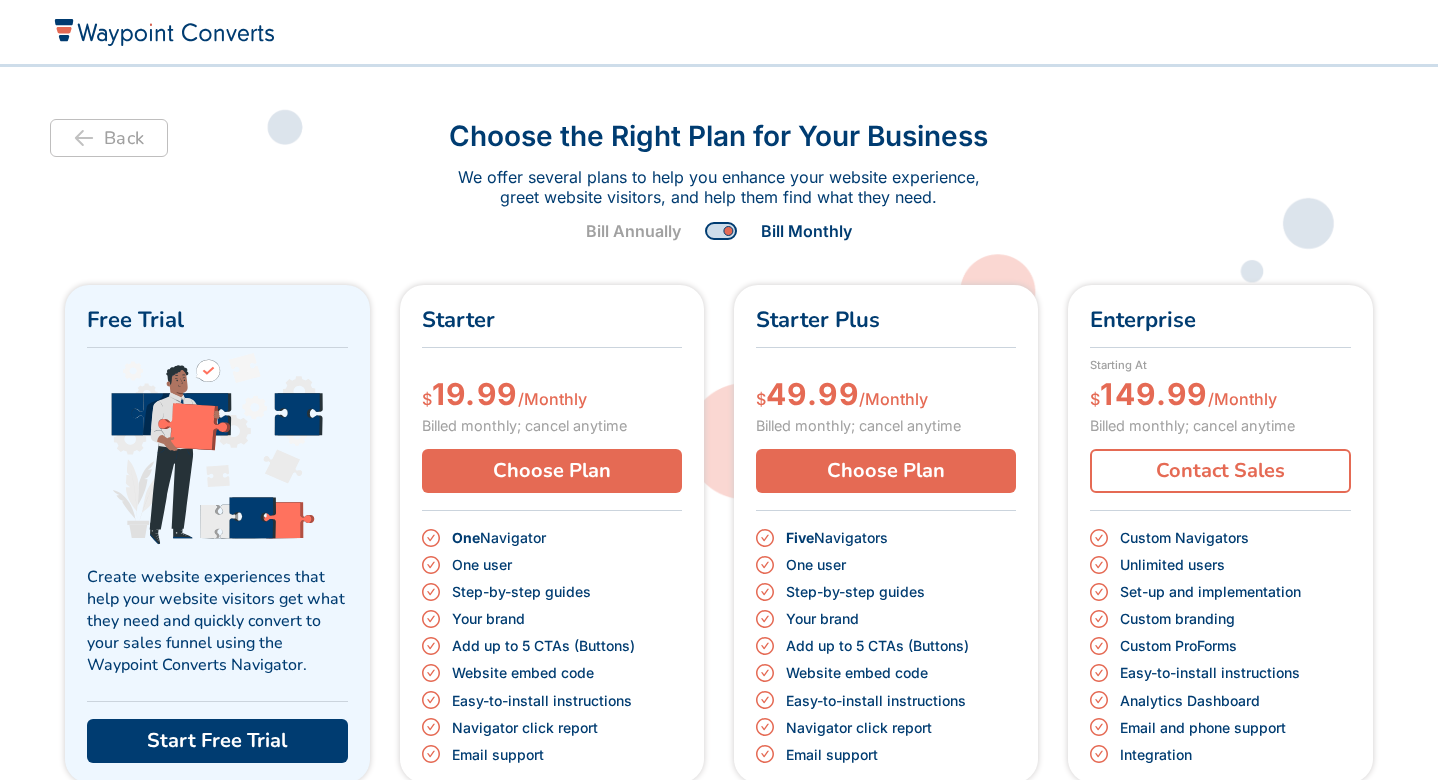 scroll, scrollTop: 0, scrollLeft: 0, axis: both 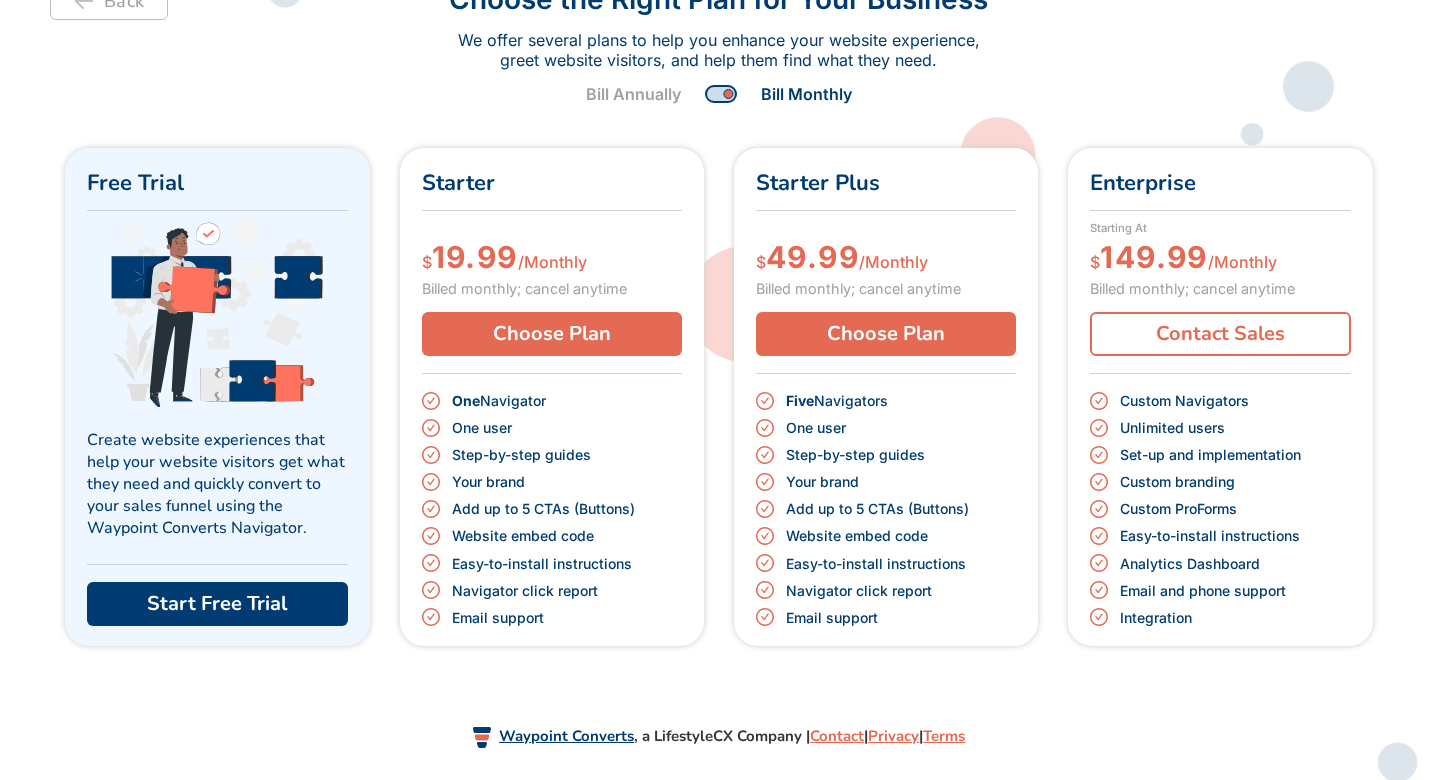 click on "Start Free Trial" at bounding box center (217, 604) 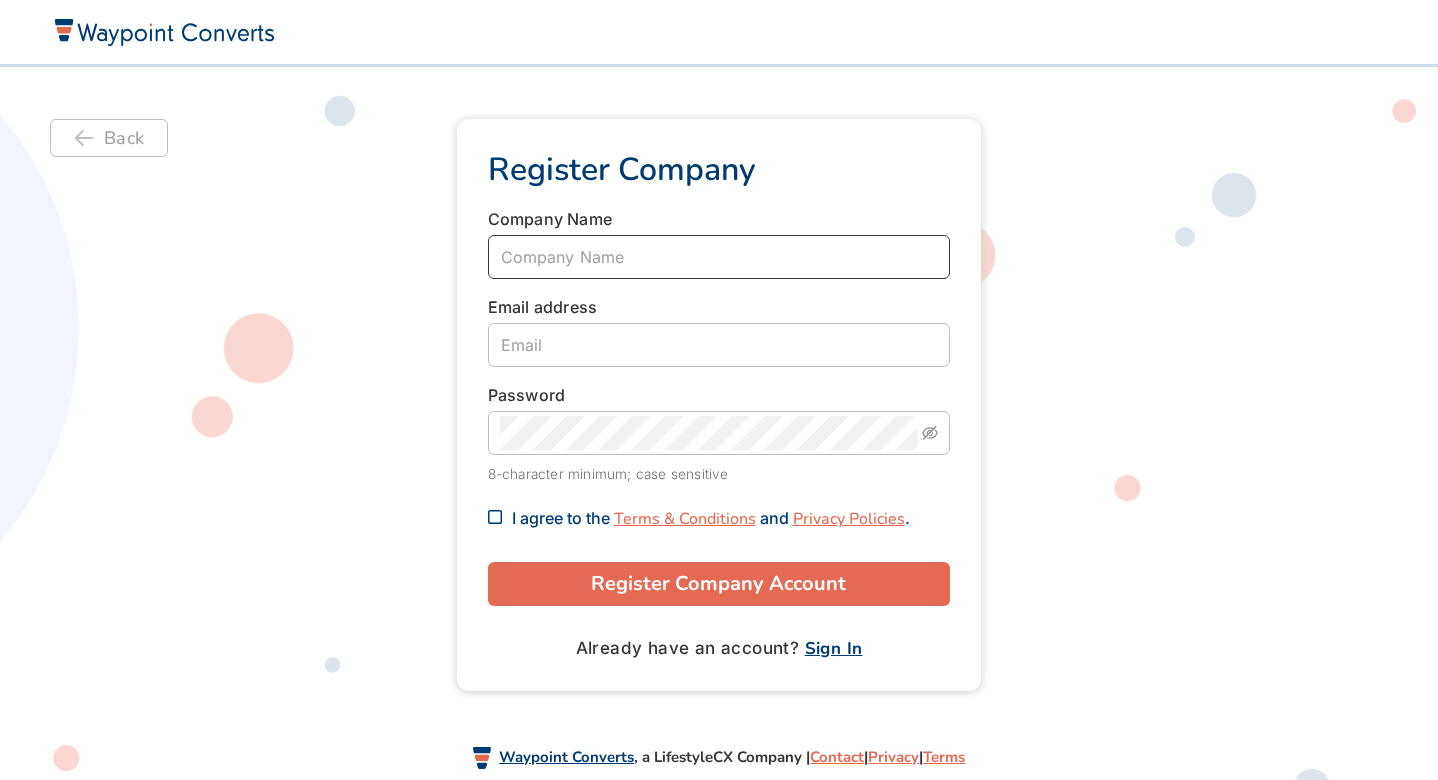 click at bounding box center [719, 257] 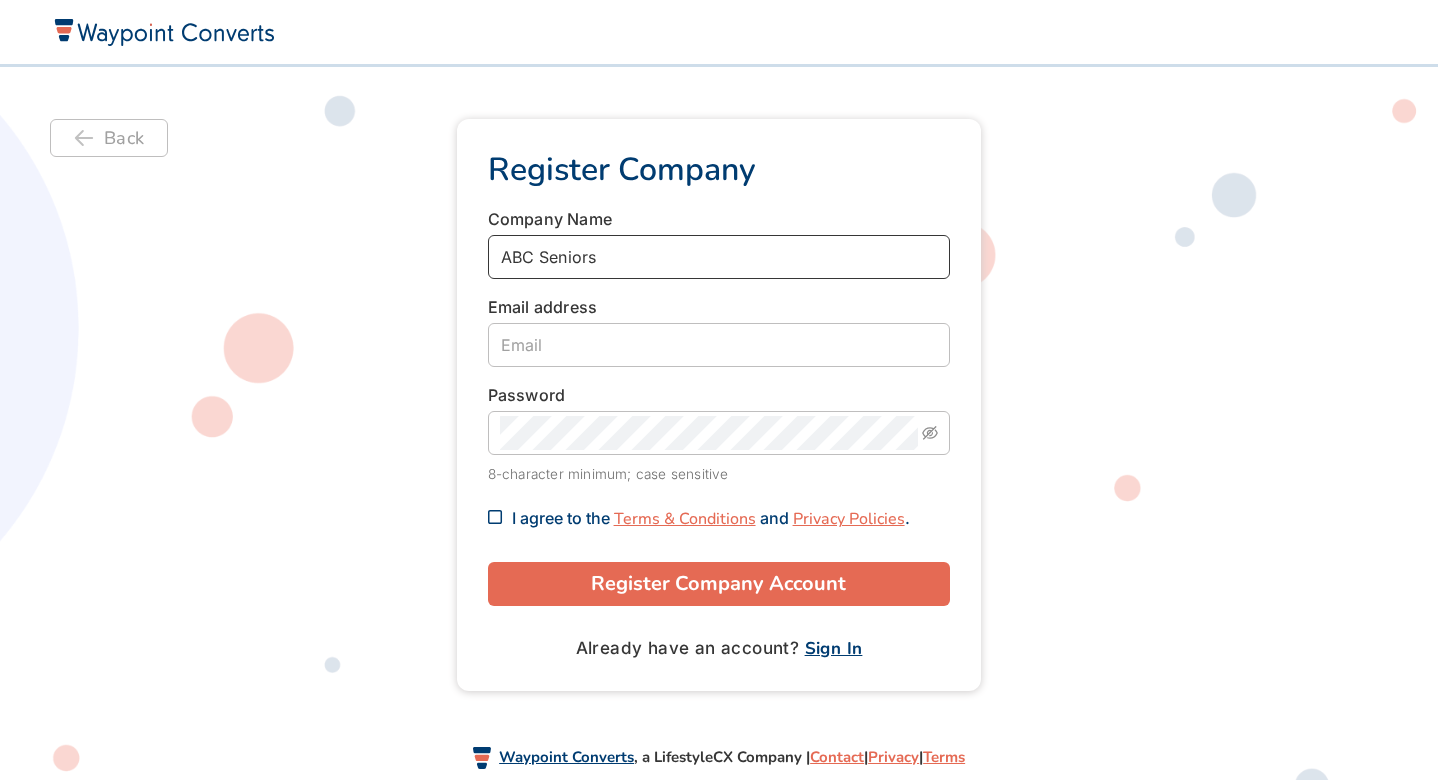 type on "ABC Seniors" 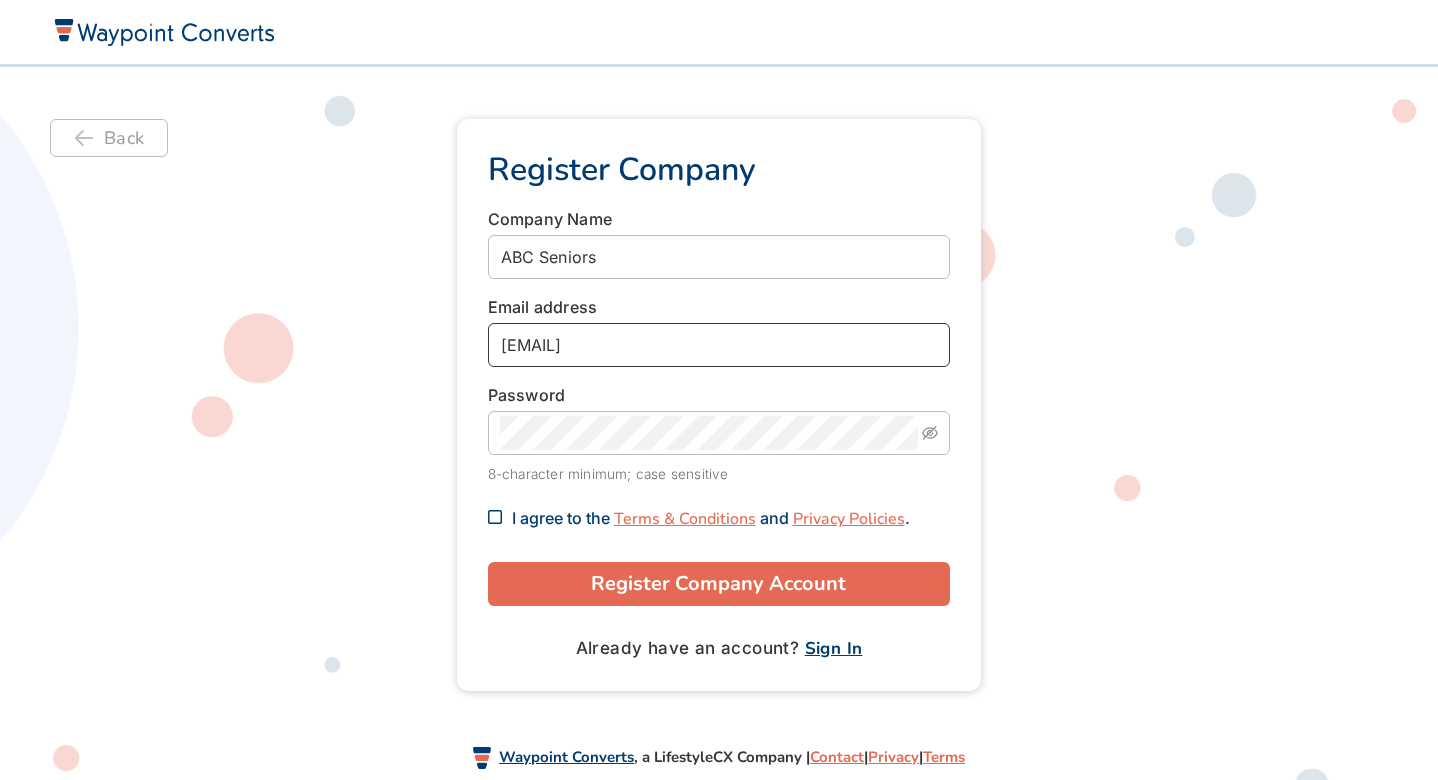 click on "[EMAIL]" at bounding box center [719, 345] 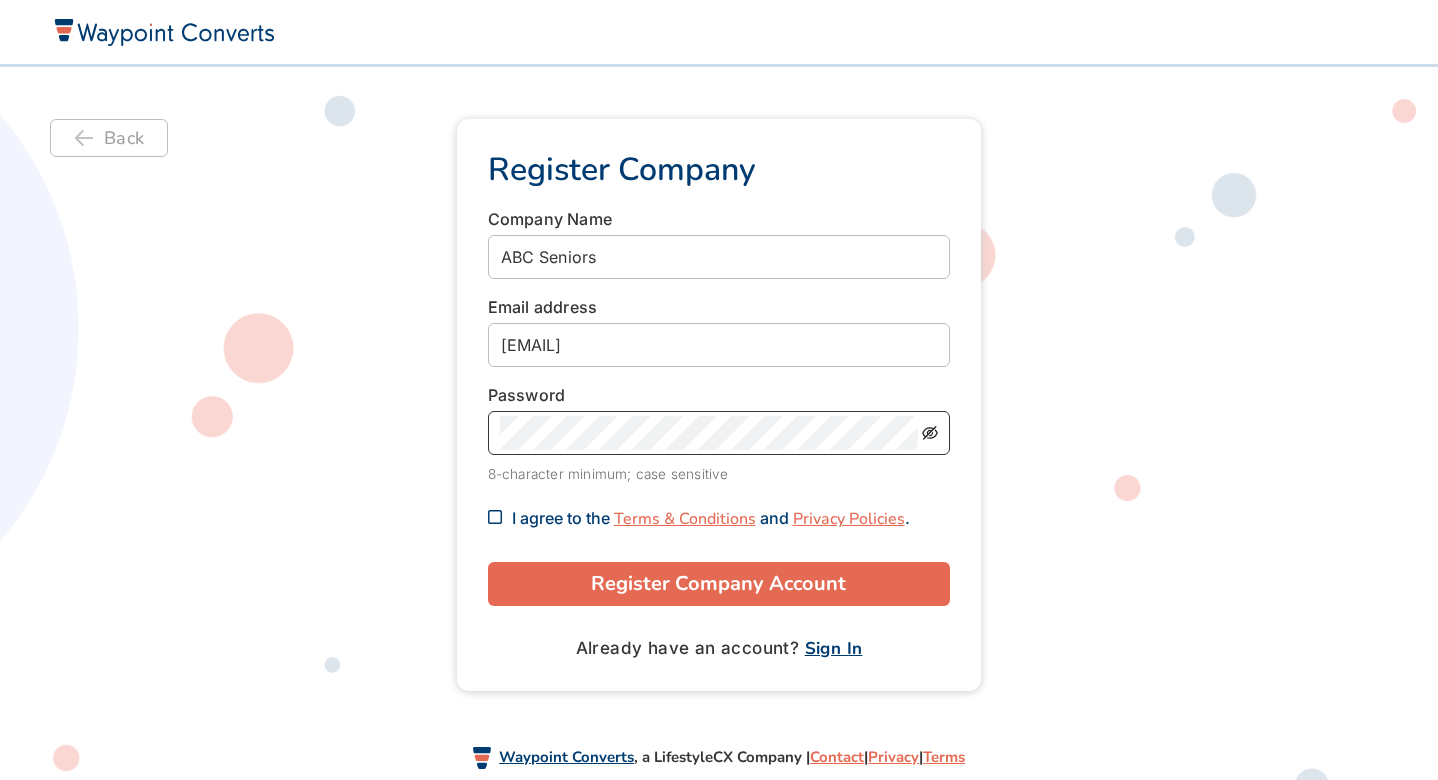 click 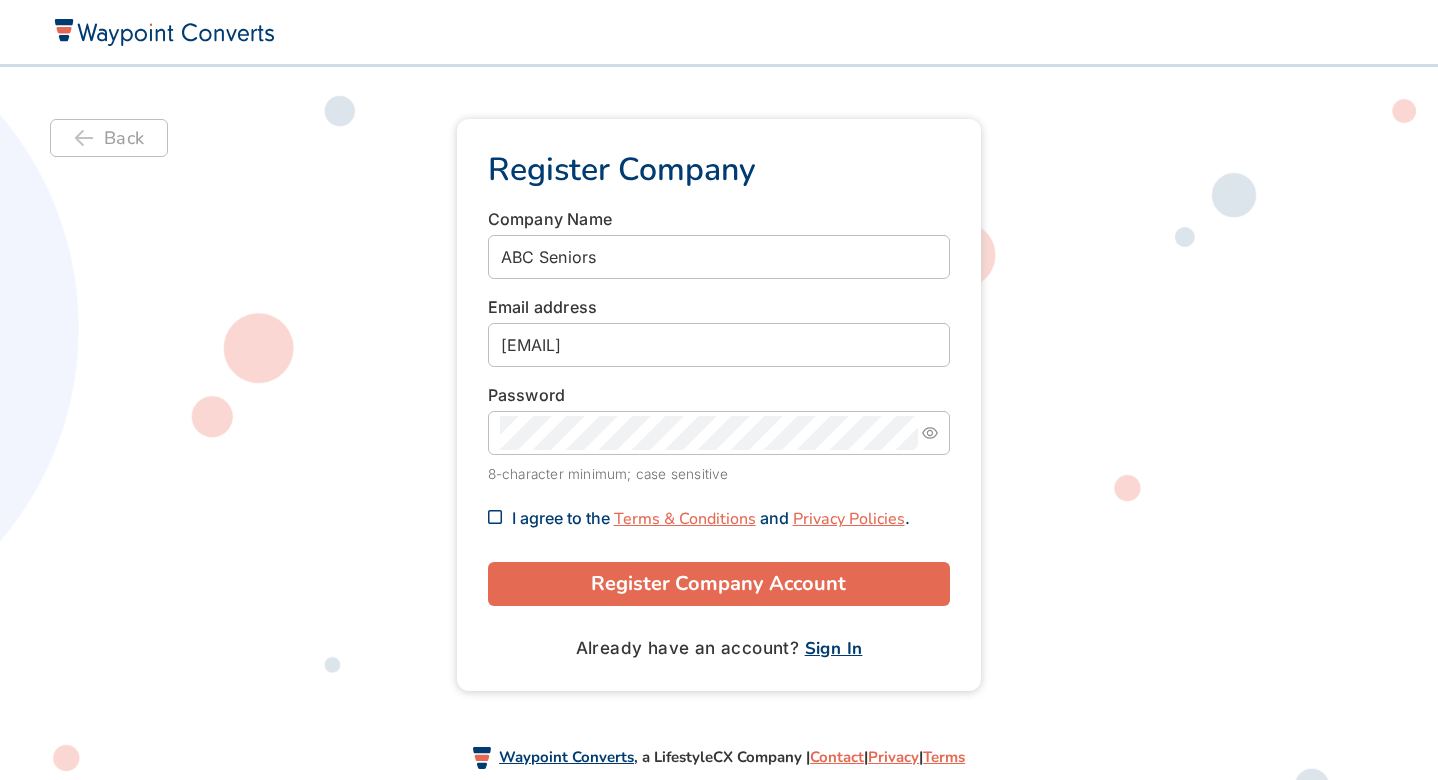 click on "Register Company Company Name ABC Seniors Email address [EMAIL] Password 8-character minimum; case sensitive I agree to the   Terms & Conditions   and   Privacy Policies . Register Company Account Already have an account?   Sign In" at bounding box center [718, 405] 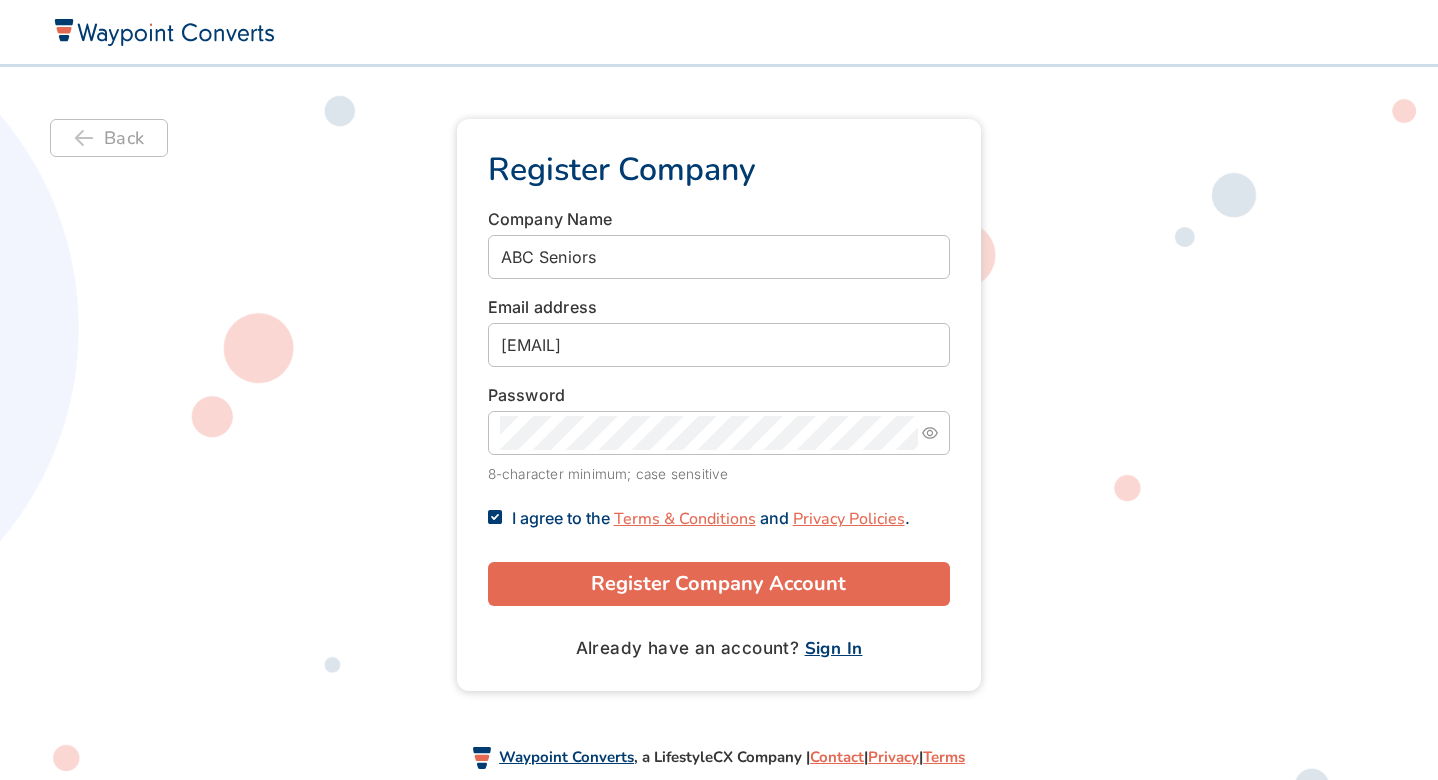 click on "Register Company Account" at bounding box center [719, 584] 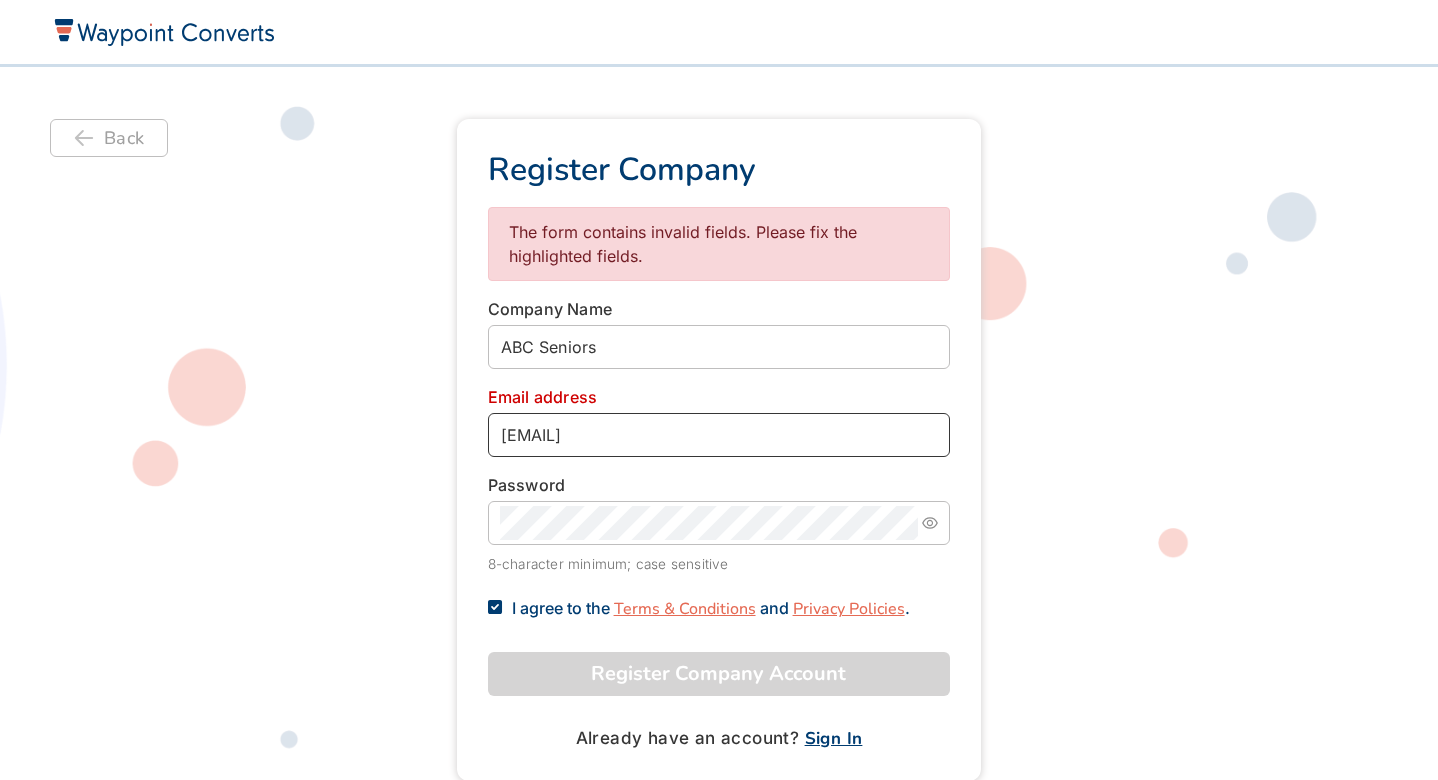 click on "[EMAIL]" at bounding box center [719, 435] 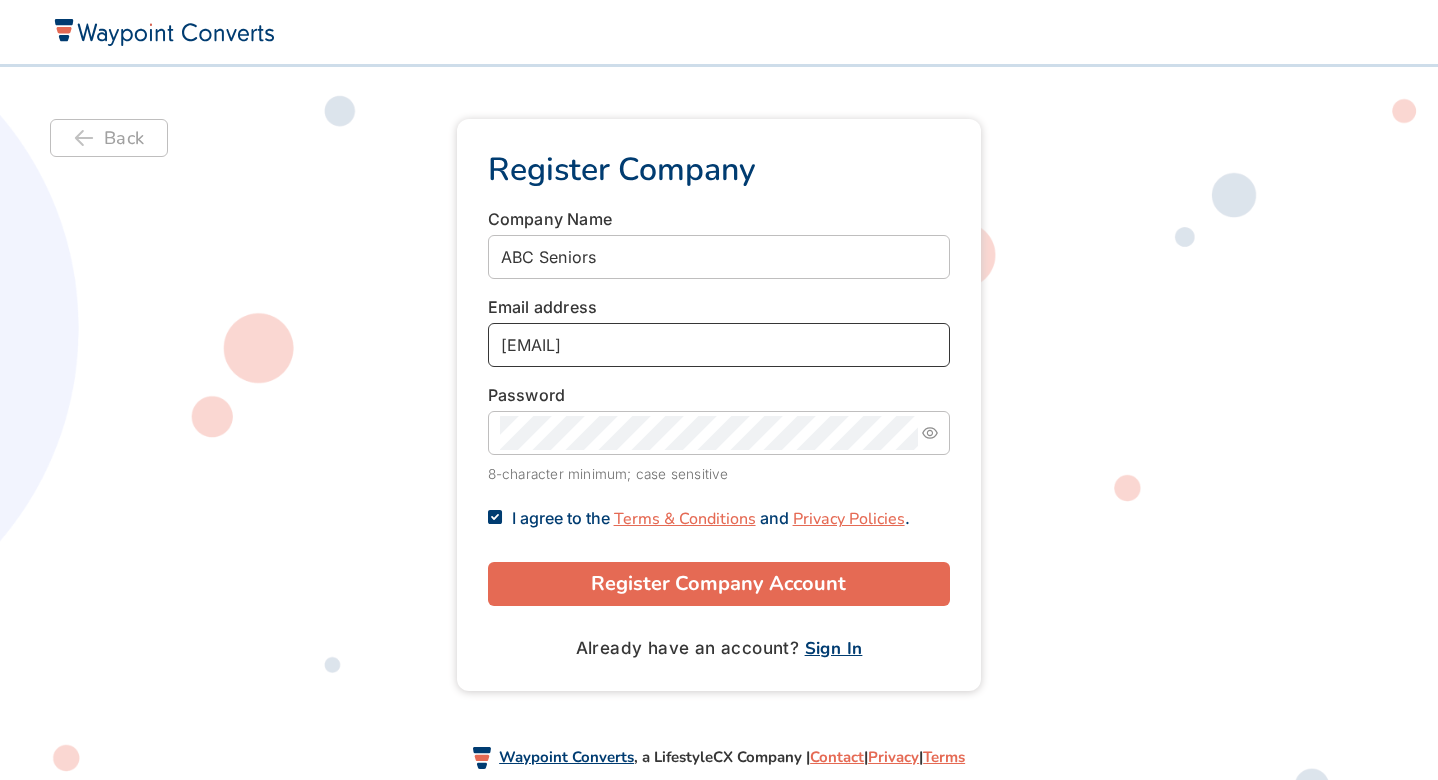 type on "[EMAIL]" 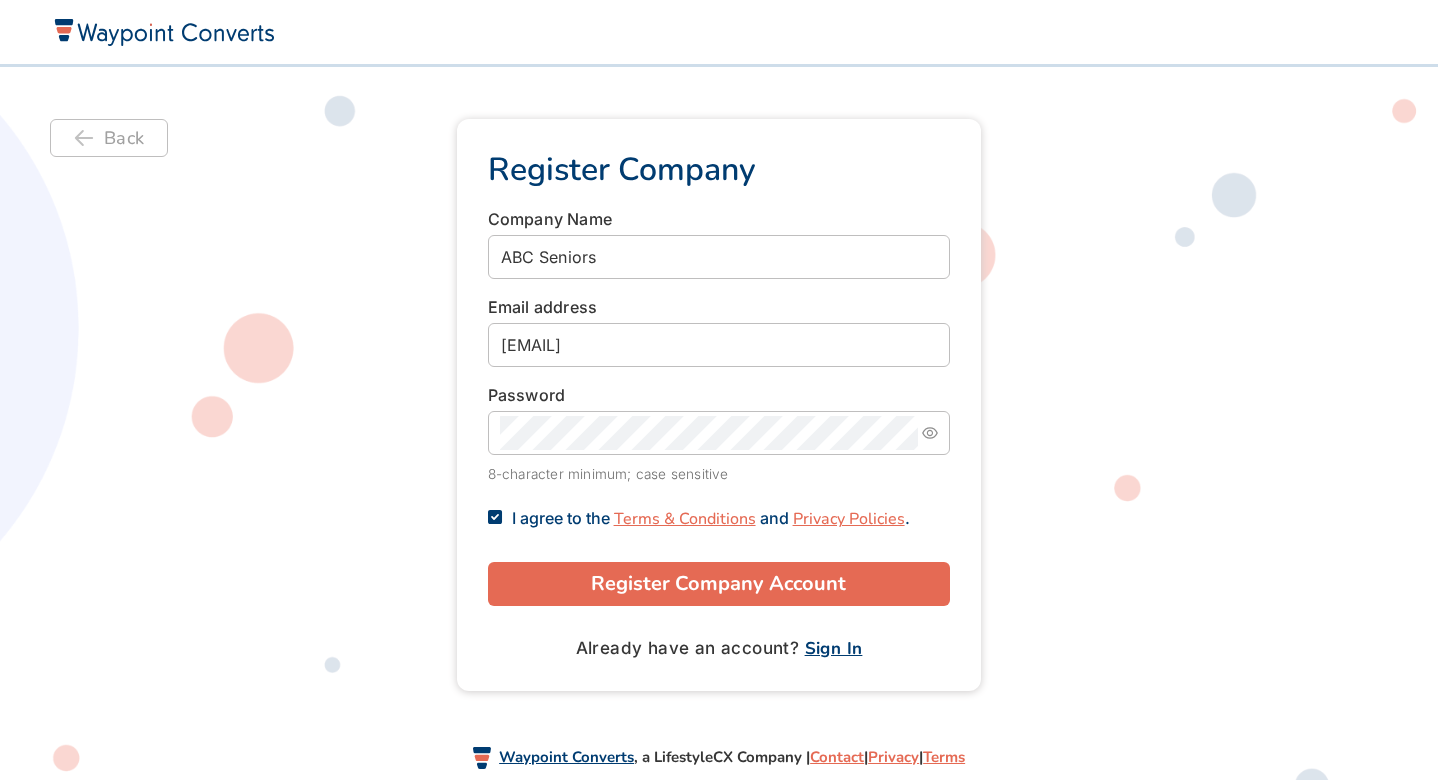 click on "Email address [EMAIL]" at bounding box center (719, 331) 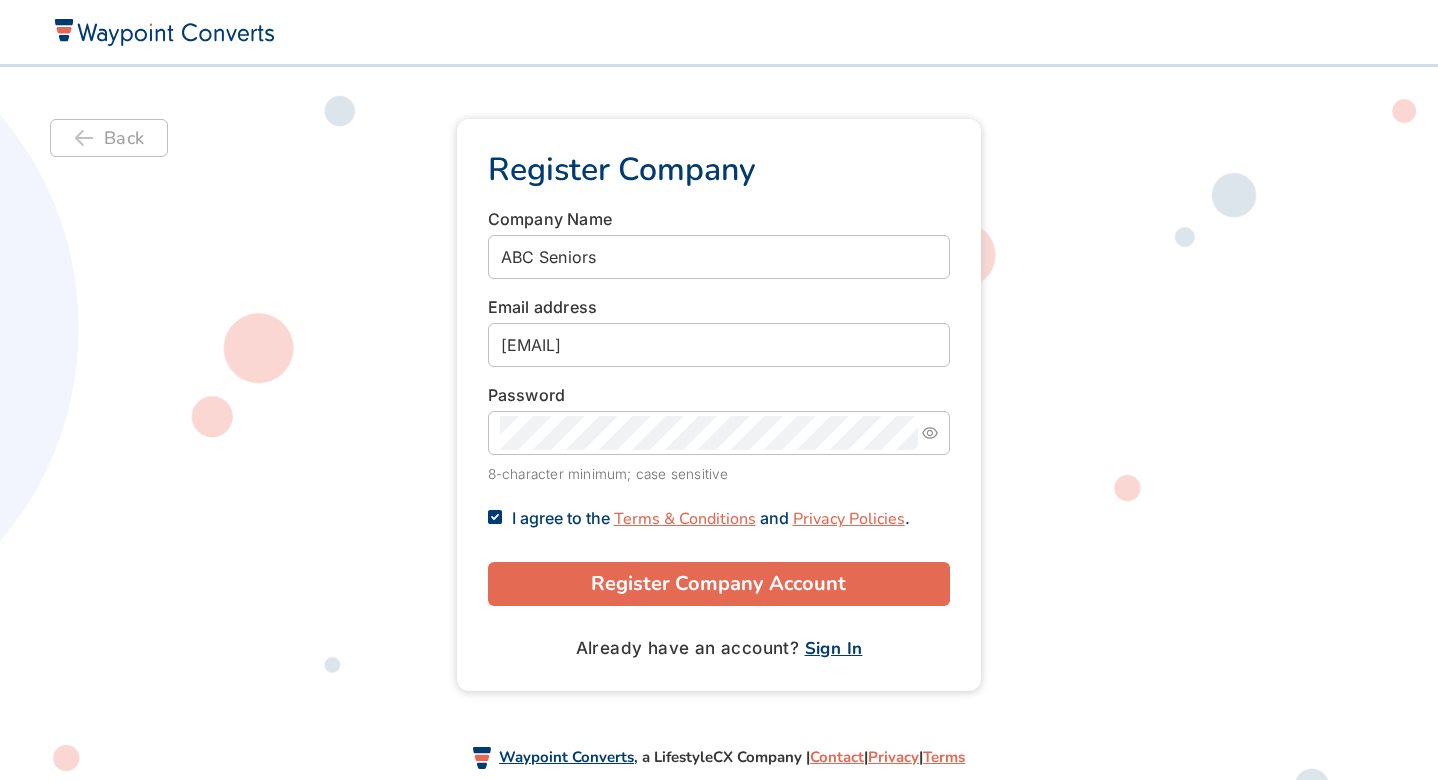 click on "Register Company Account" at bounding box center (719, 584) 